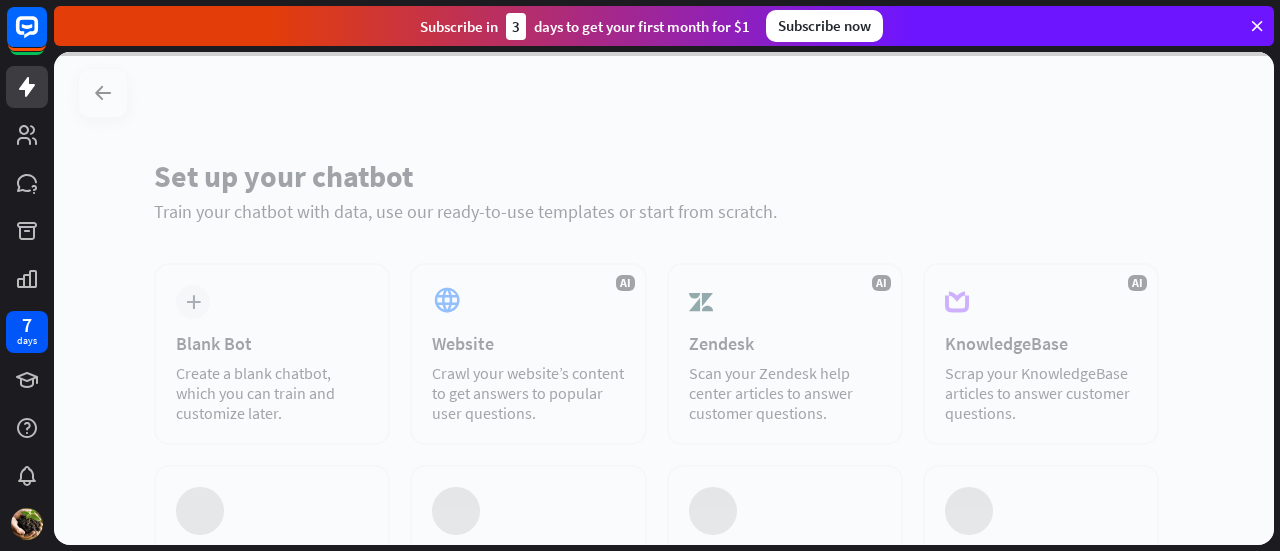 scroll, scrollTop: 0, scrollLeft: 0, axis: both 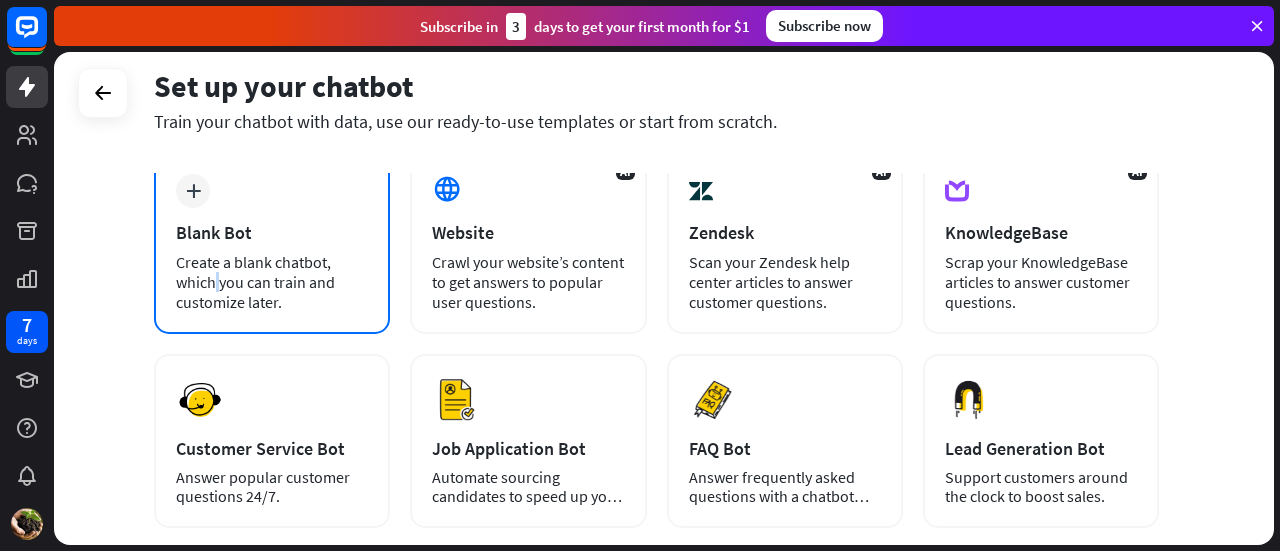 drag, startPoint x: 0, startPoint y: 0, endPoint x: 209, endPoint y: 261, distance: 334.36807 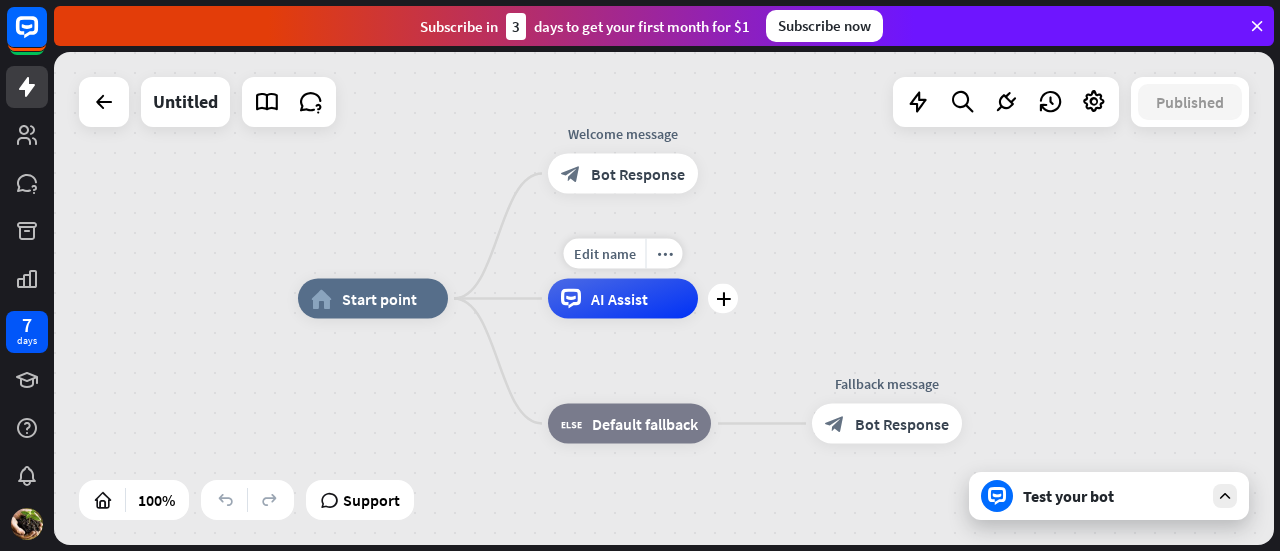 click on "AI Assist" at bounding box center [623, 299] 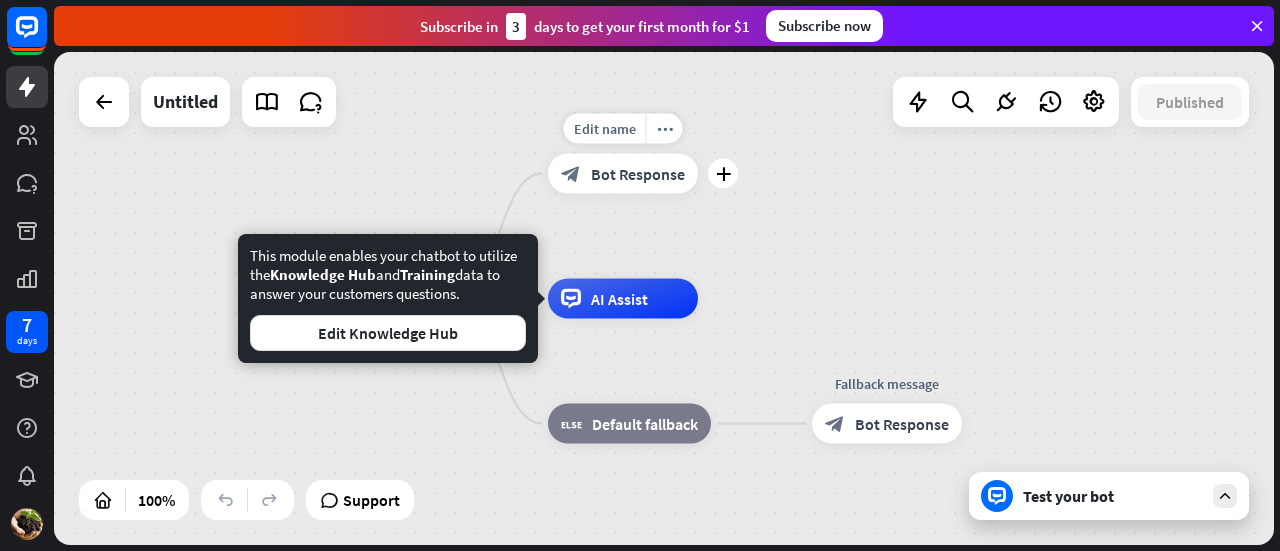 click on "block_bot_response   Bot Response" at bounding box center [623, 174] 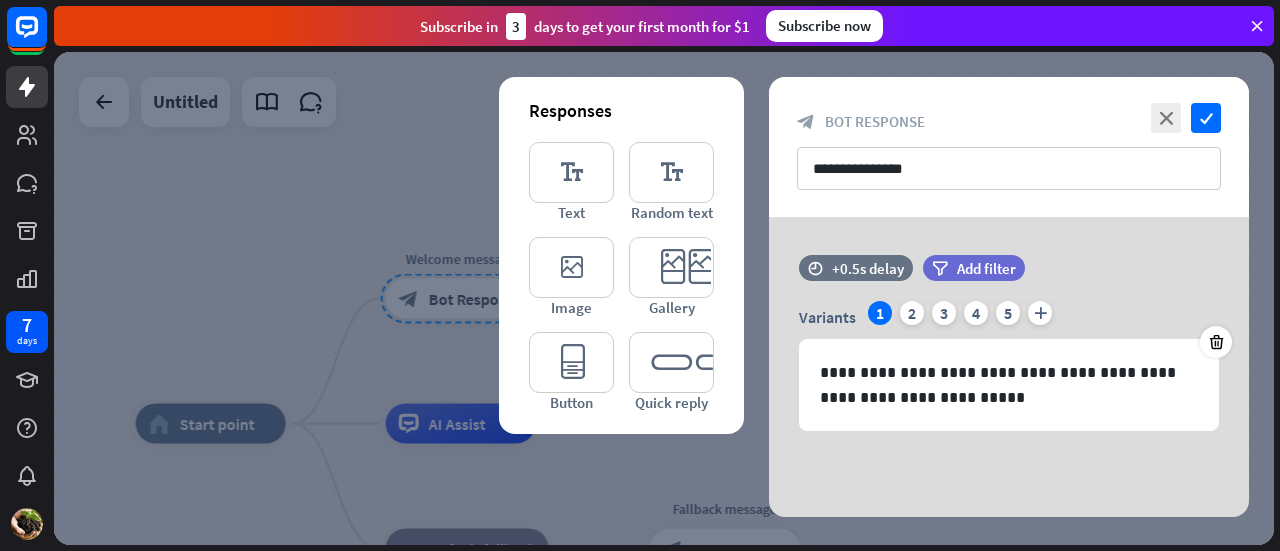 click at bounding box center [664, 298] 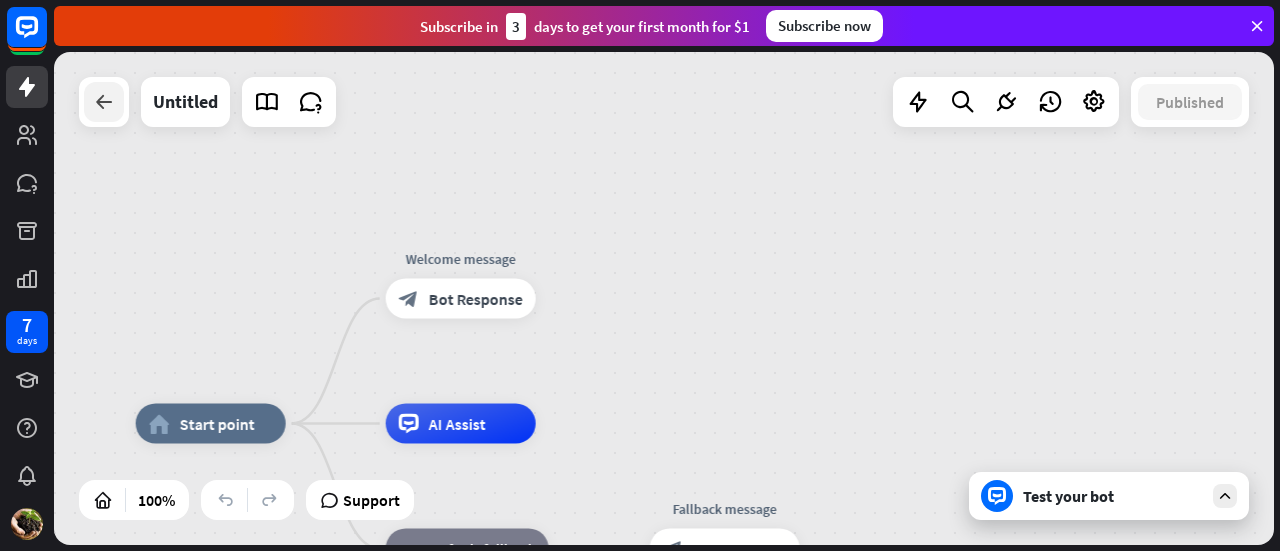 click at bounding box center [104, 102] 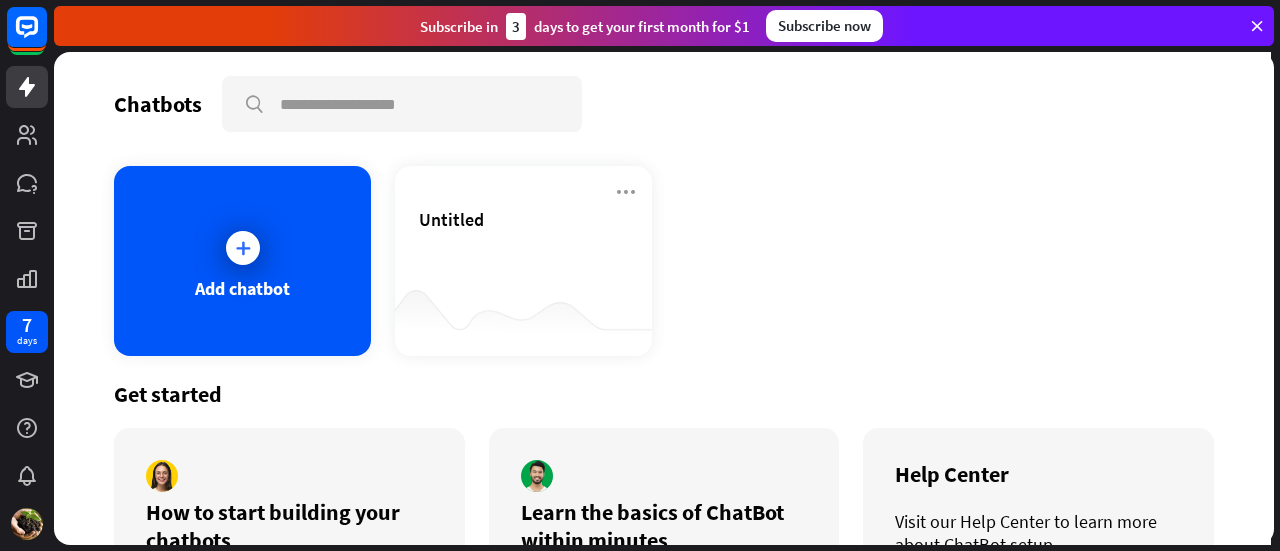 click on "Chatbots   search" at bounding box center [664, 104] 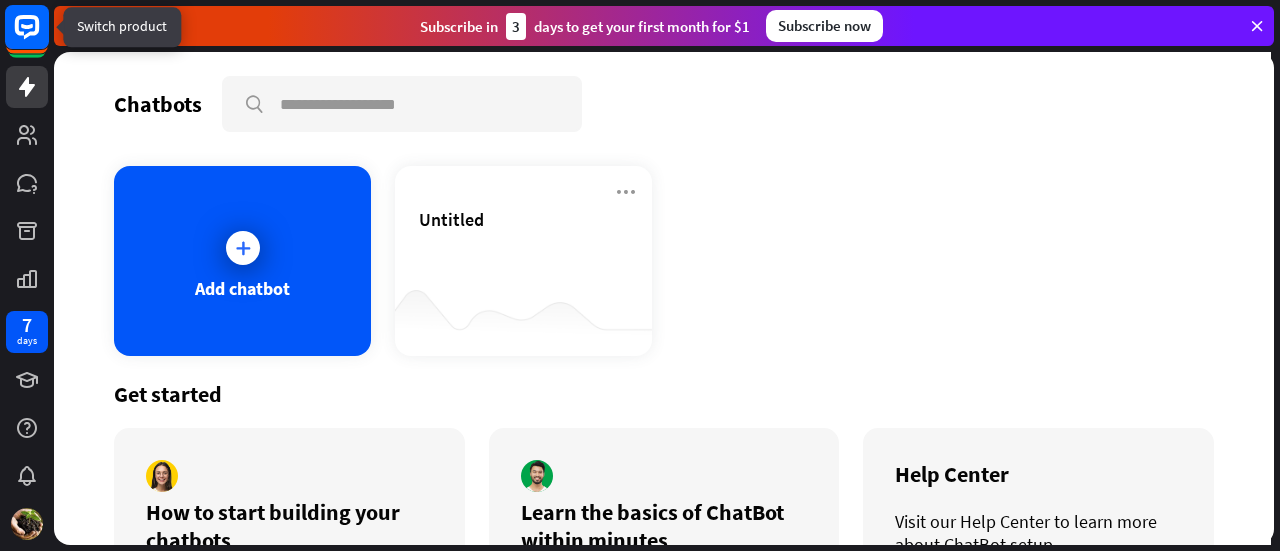 click 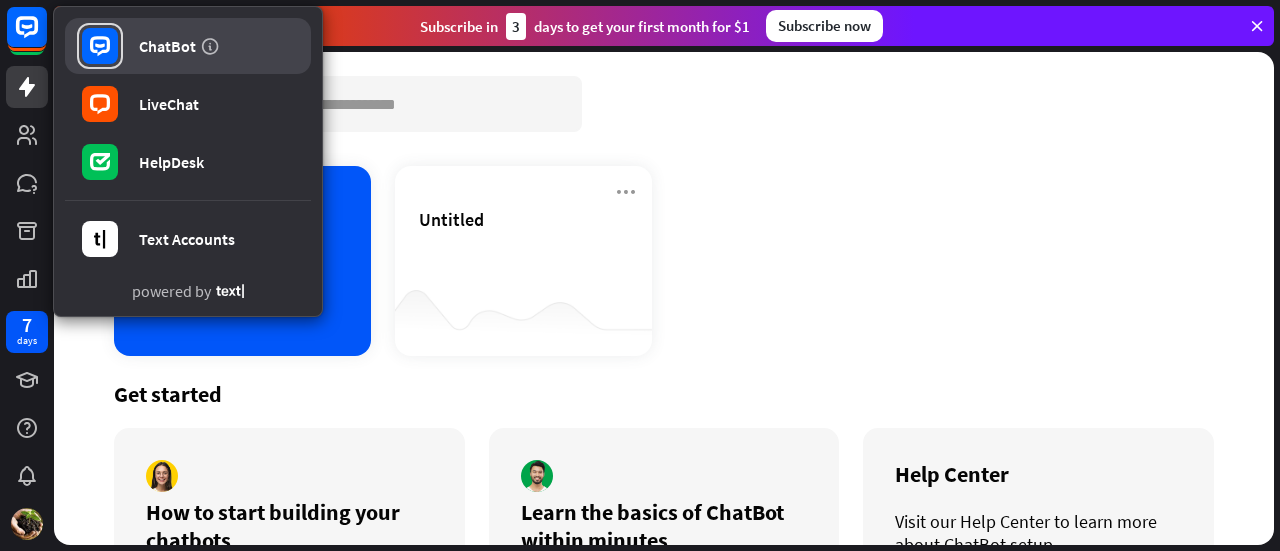 click on "ChatBot" at bounding box center (188, 46) 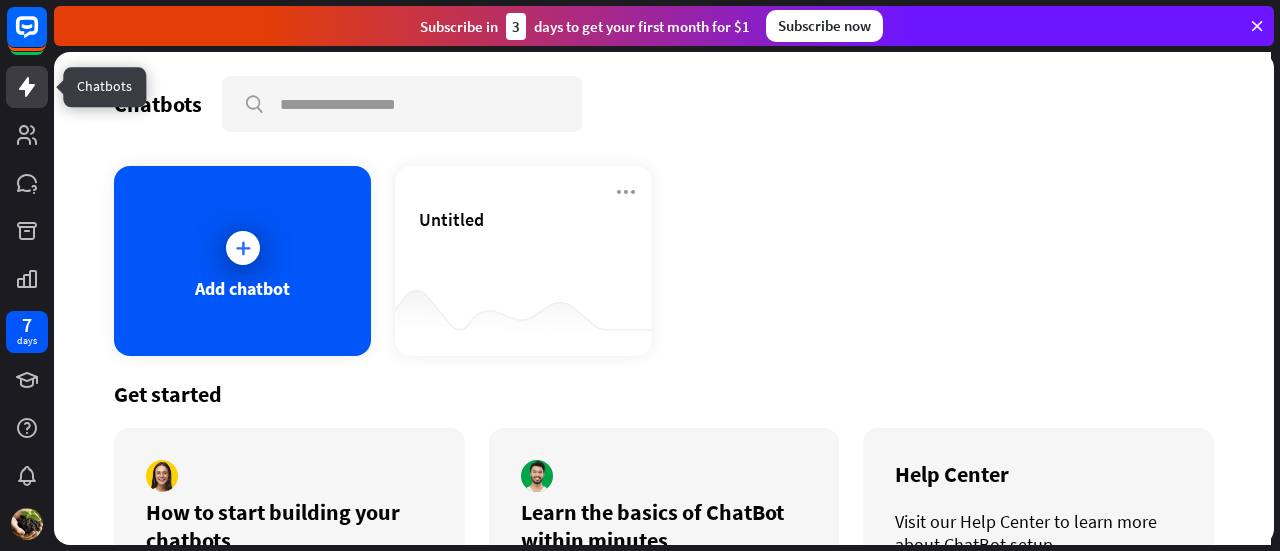 click 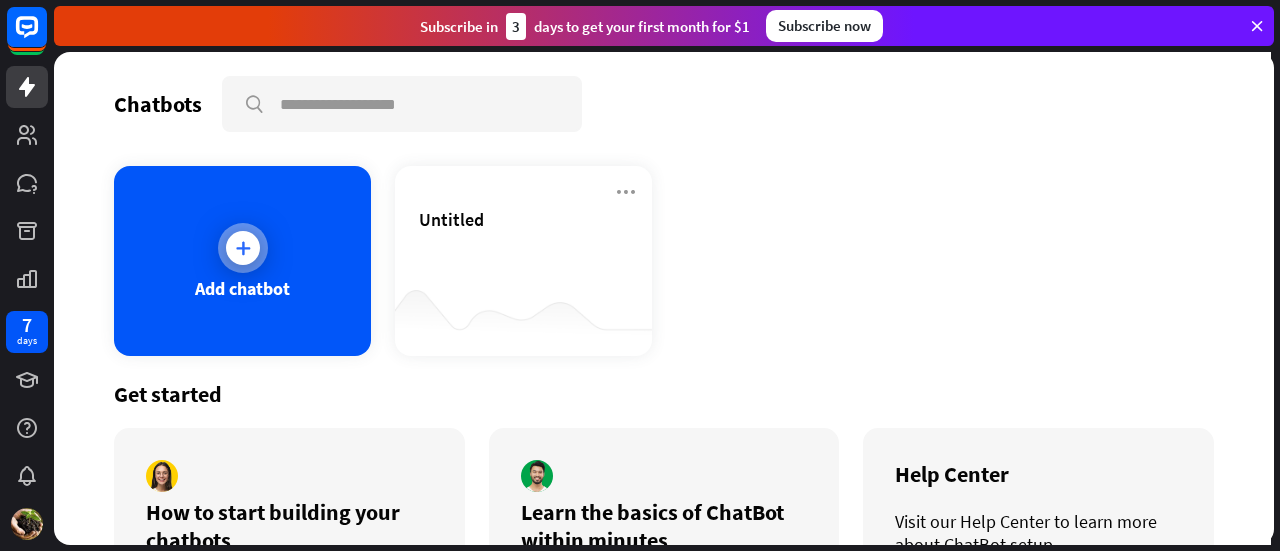 scroll, scrollTop: 126, scrollLeft: 0, axis: vertical 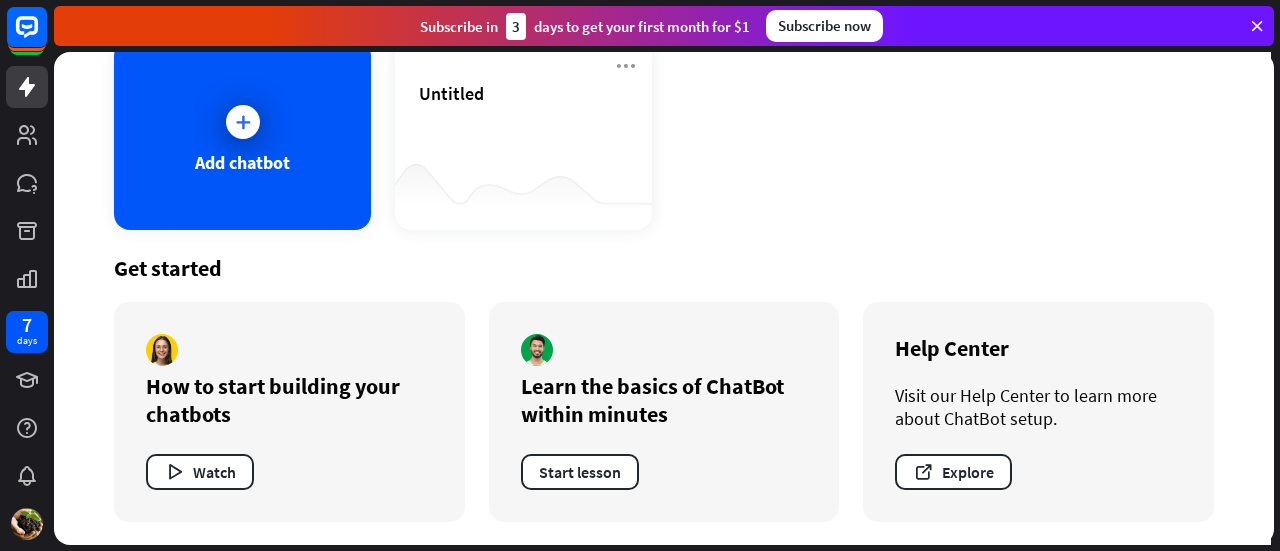 click on "How to start building your chatbots" at bounding box center [289, 400] 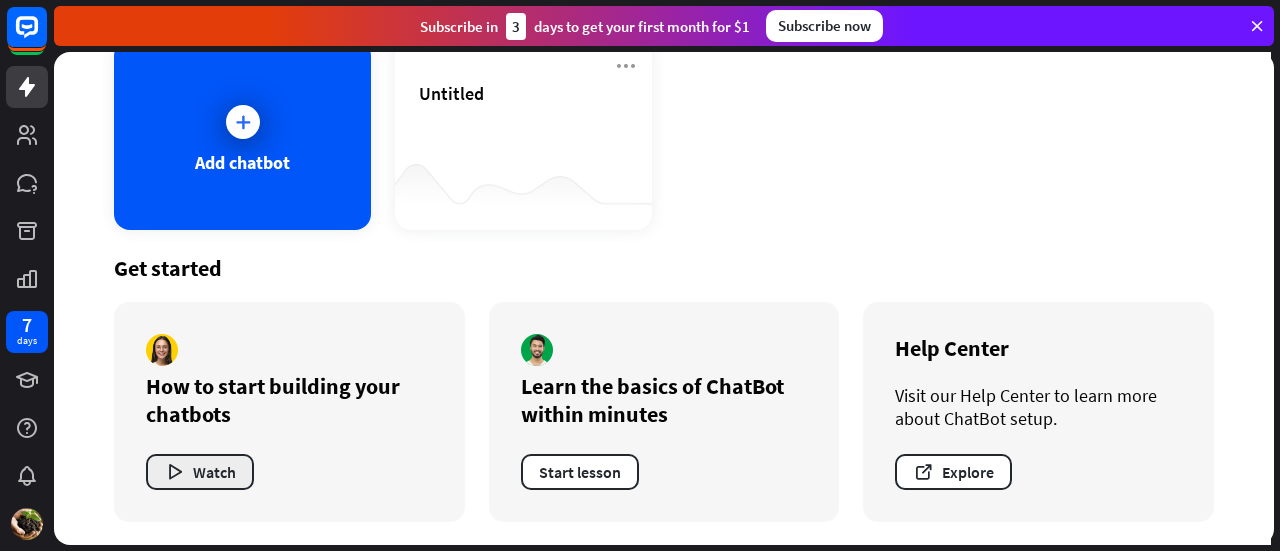 click on "Watch" at bounding box center (200, 472) 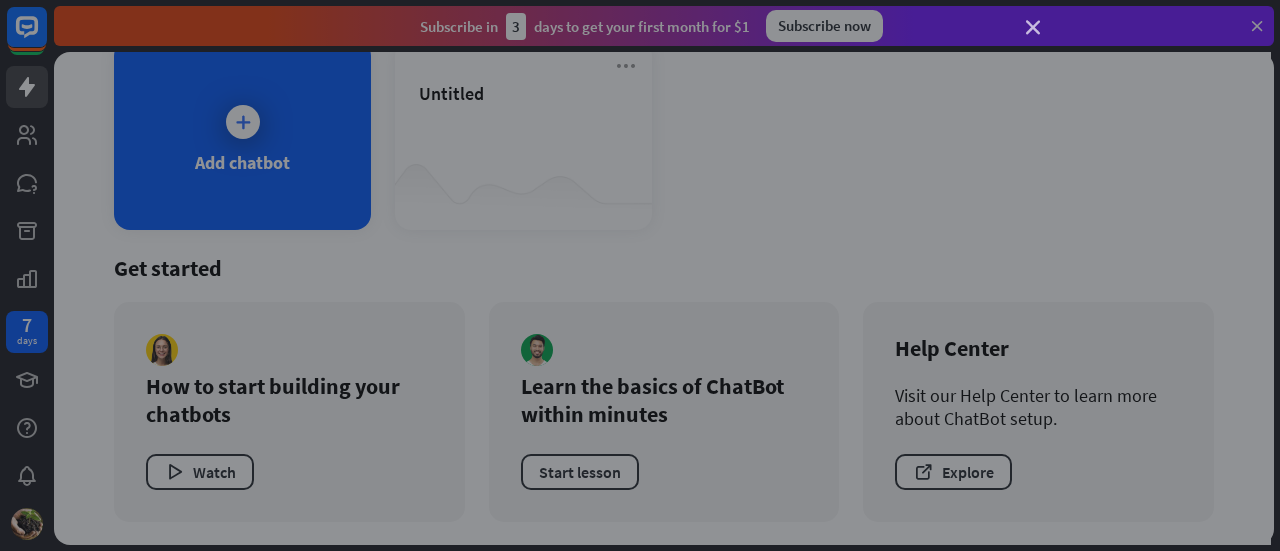 click on "close" at bounding box center [1033, 28] 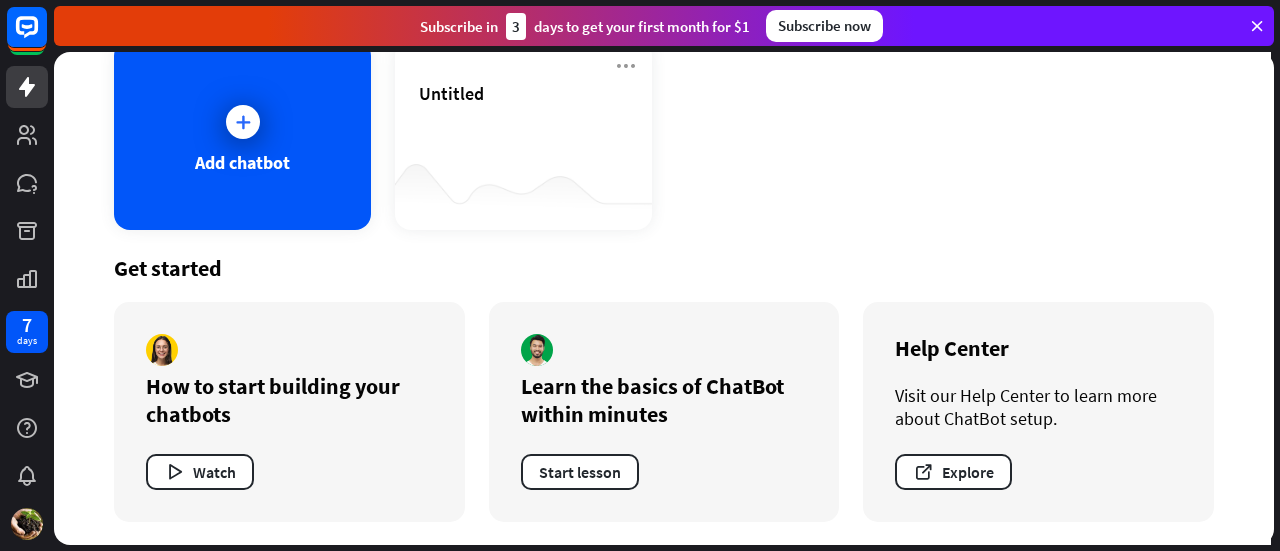 scroll, scrollTop: 0, scrollLeft: 0, axis: both 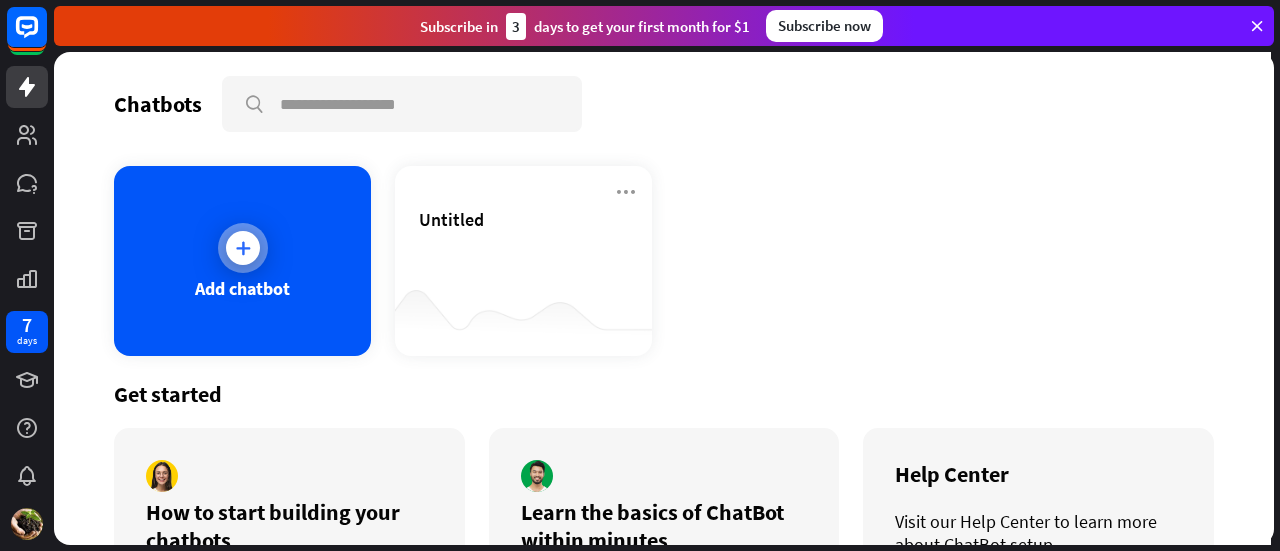 click on "Add chatbot" at bounding box center [242, 288] 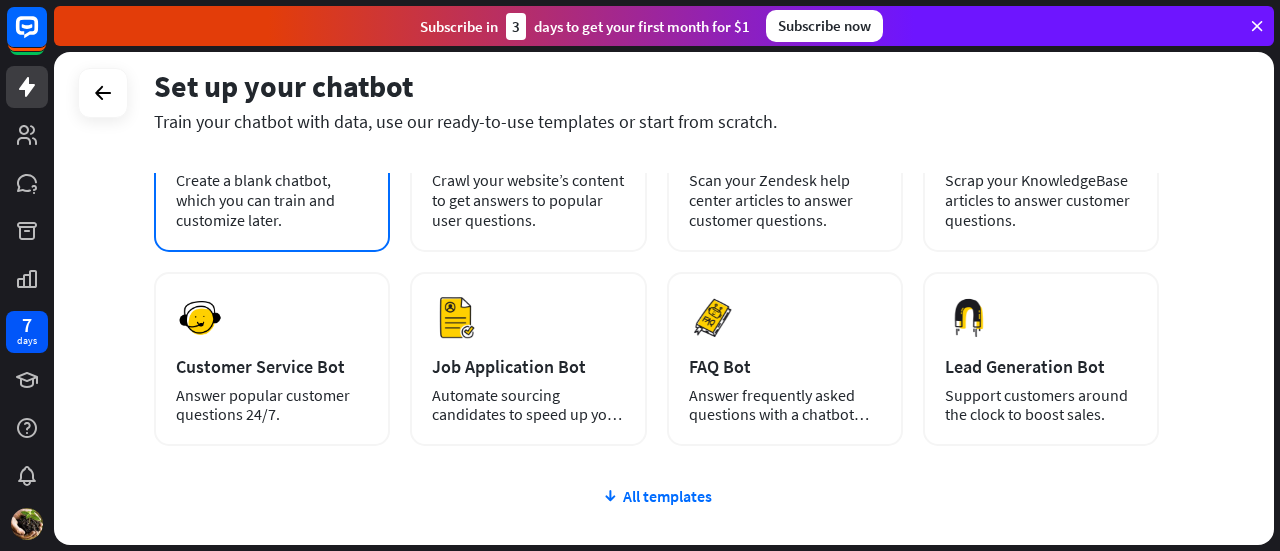 scroll, scrollTop: 194, scrollLeft: 0, axis: vertical 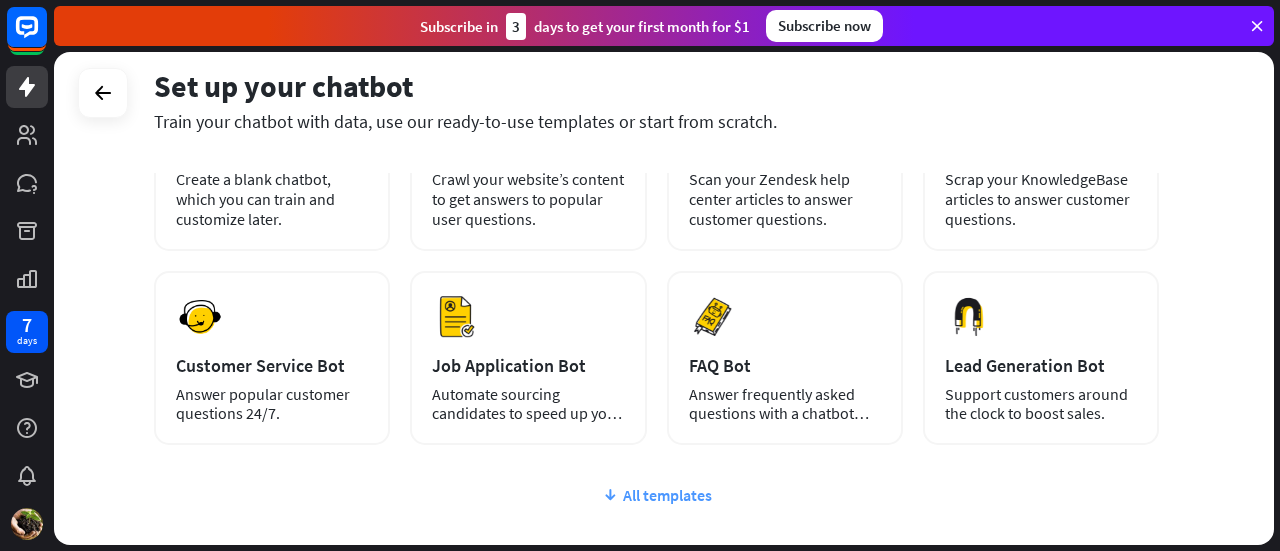 click on "All templates" at bounding box center (656, 495) 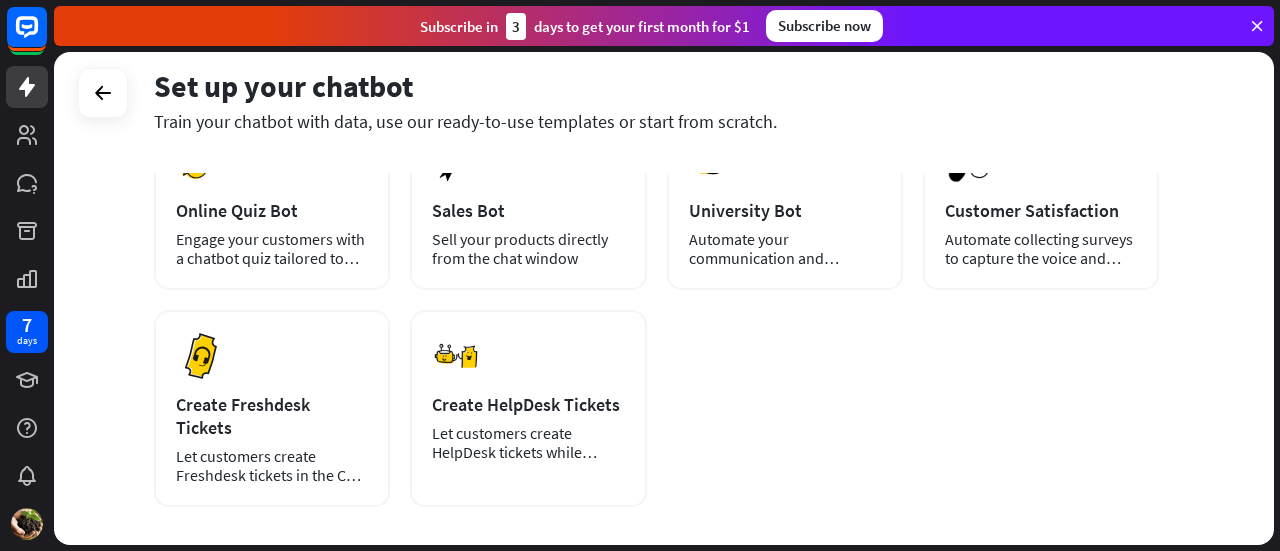scroll, scrollTop: 544, scrollLeft: 0, axis: vertical 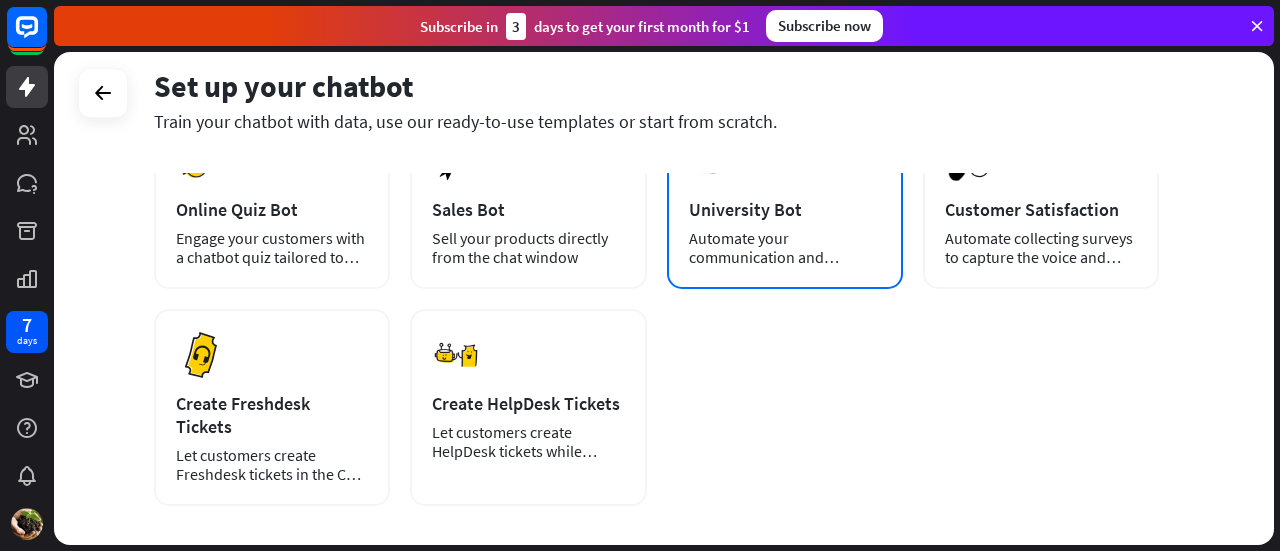 click on "Automate your communication and admission process." at bounding box center (785, 248) 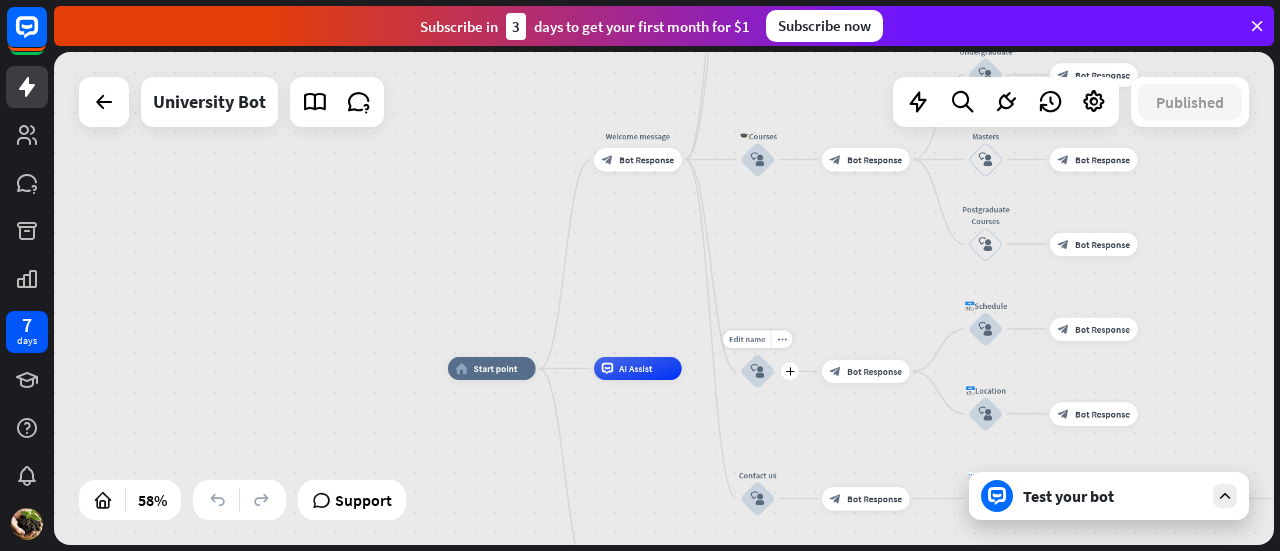 drag, startPoint x: 767, startPoint y: 231, endPoint x: 722, endPoint y: 329, distance: 107.837845 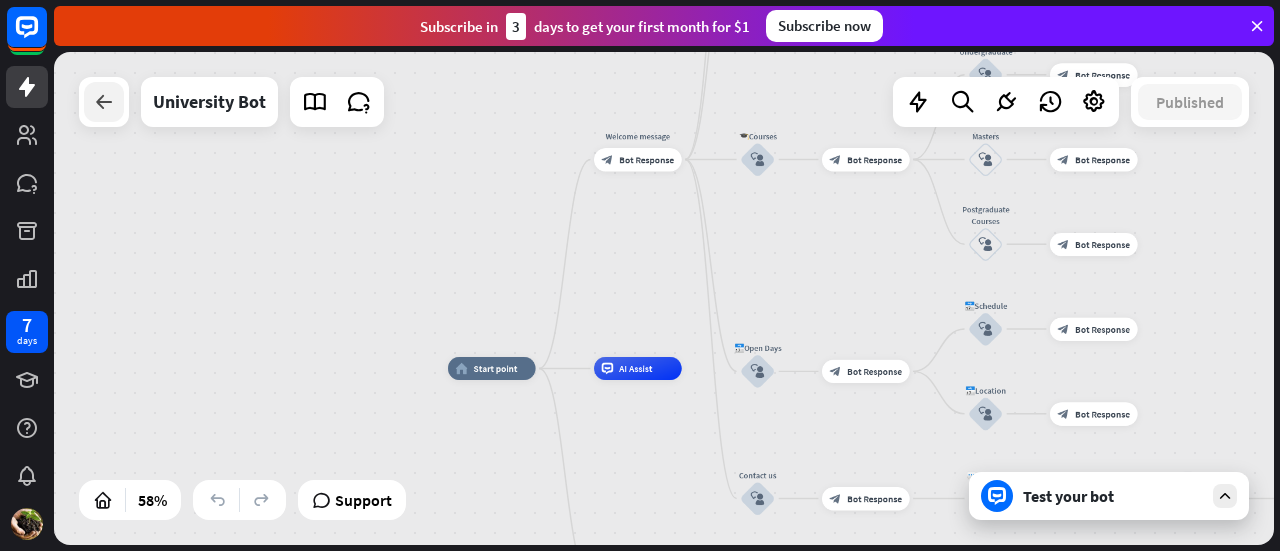 click at bounding box center [104, 102] 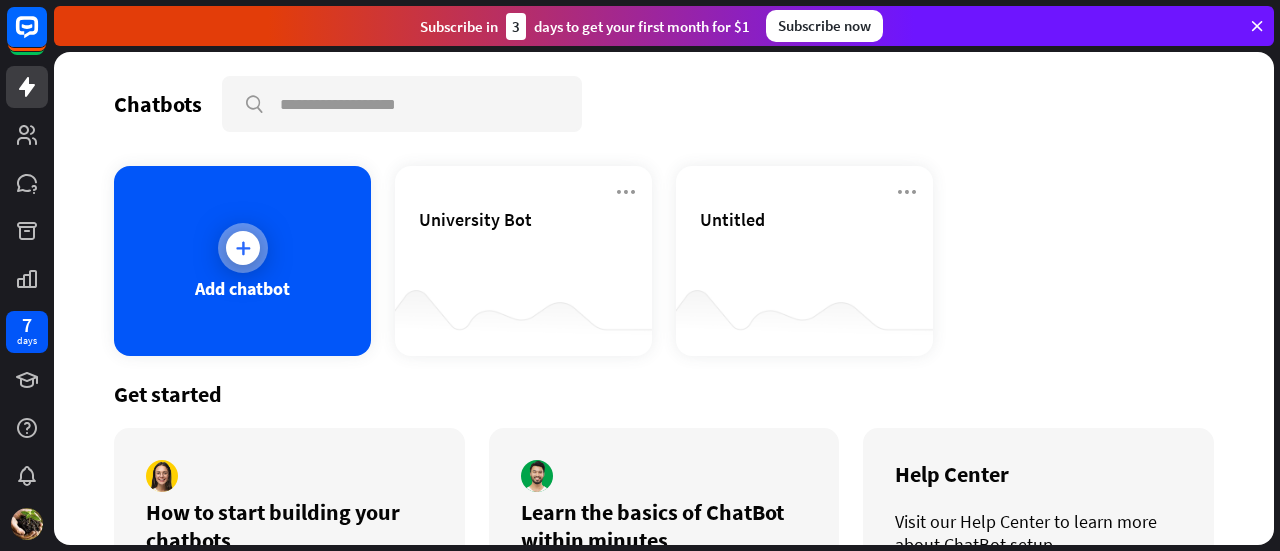 click on "Add chatbot" at bounding box center [242, 261] 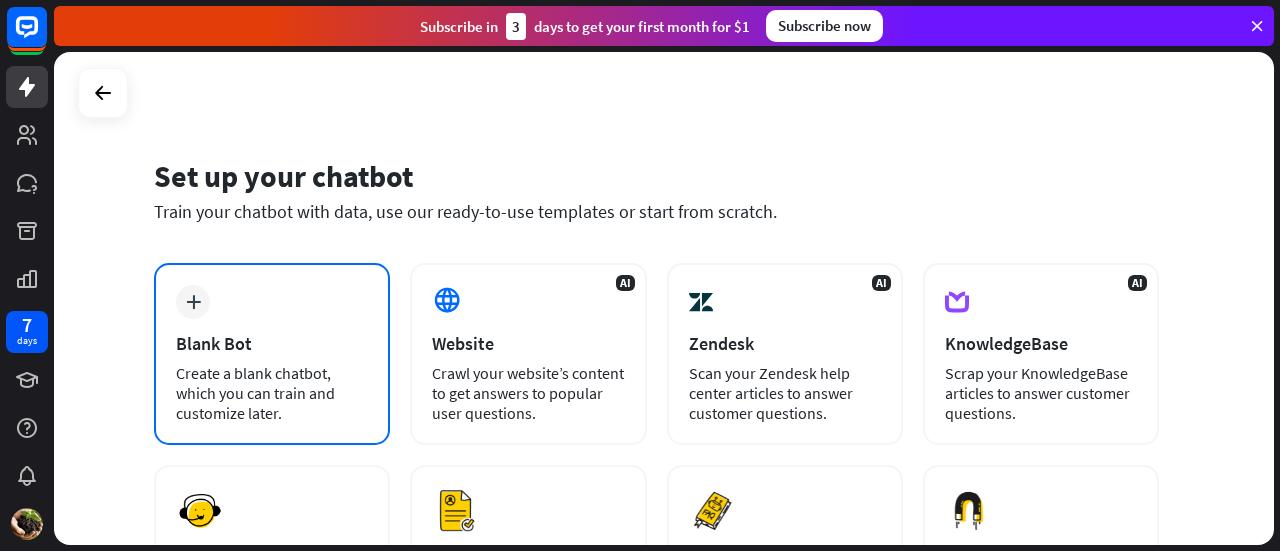 click on "plus   Blank Bot
Create a blank chatbot, which you can train and
customize later." at bounding box center (272, 354) 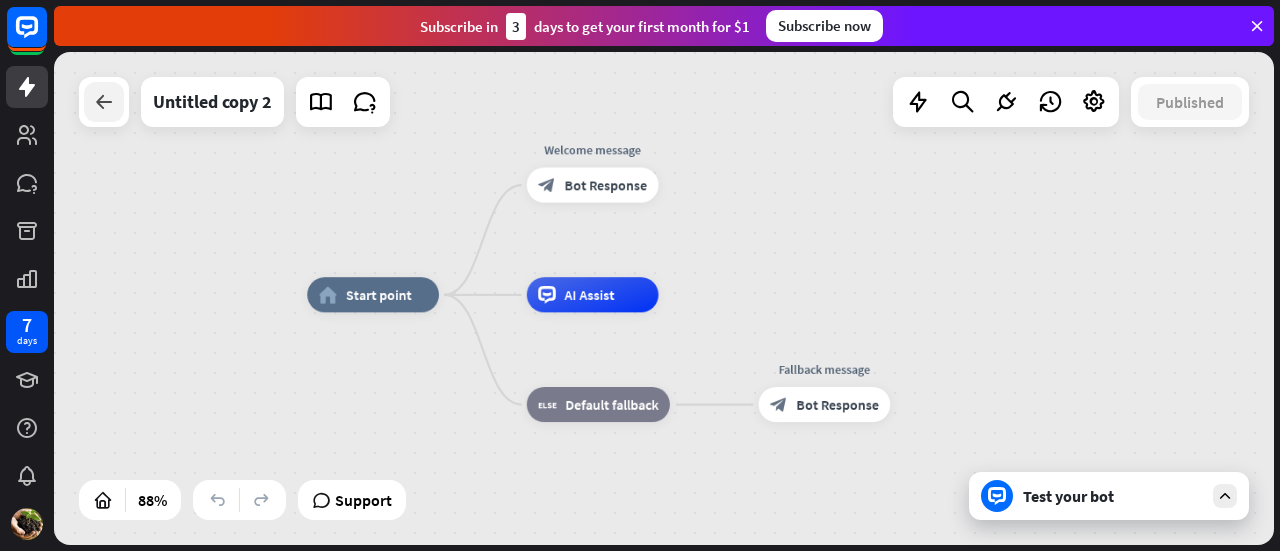 click at bounding box center (104, 102) 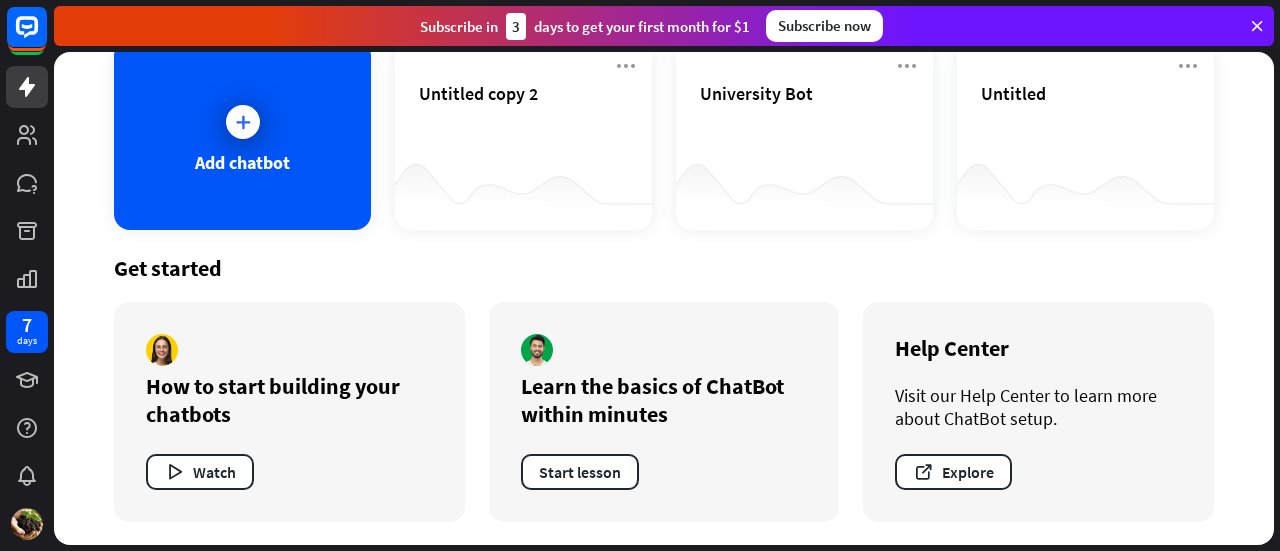 scroll, scrollTop: 0, scrollLeft: 0, axis: both 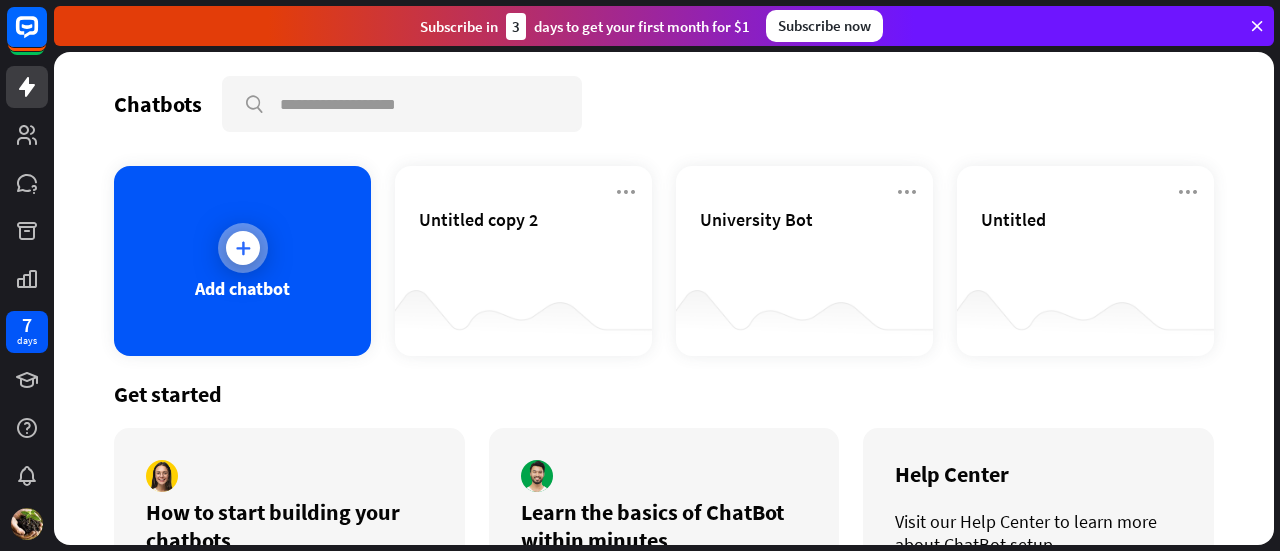 click on "Add chatbot" at bounding box center (242, 261) 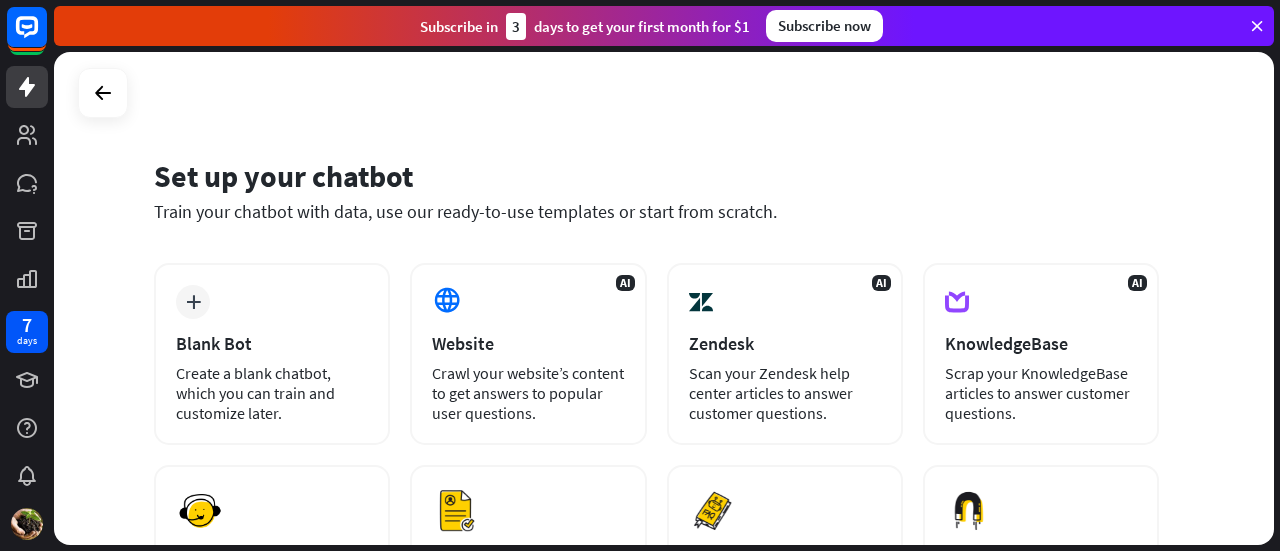 scroll, scrollTop: 334, scrollLeft: 0, axis: vertical 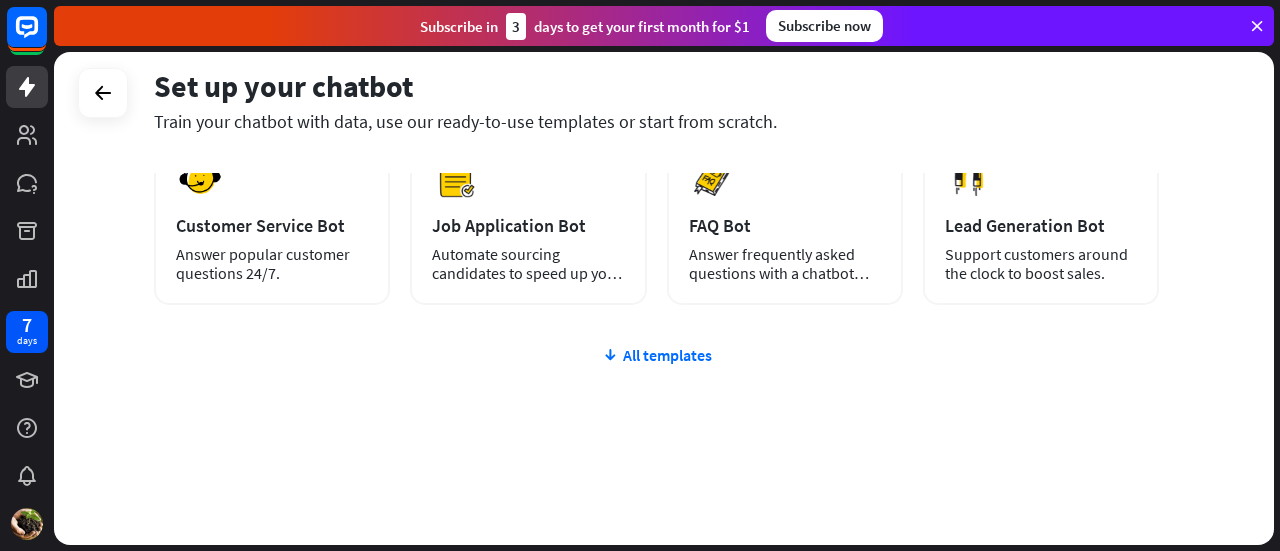 click on "plus   Blank Bot
Create a blank chatbot, which you can train and
customize later.
AI     Website
Crawl your website’s content to get answers to
popular user questions.
AI               Zendesk
Scan your Zendesk help center articles to answer
customer questions.
AI         KnowledgeBase
Scrap your KnowledgeBase articles to answer customer
questions.
Preview
Customer Service Bot
Answer popular customer questions 24/7.
Preview" at bounding box center (656, 237) 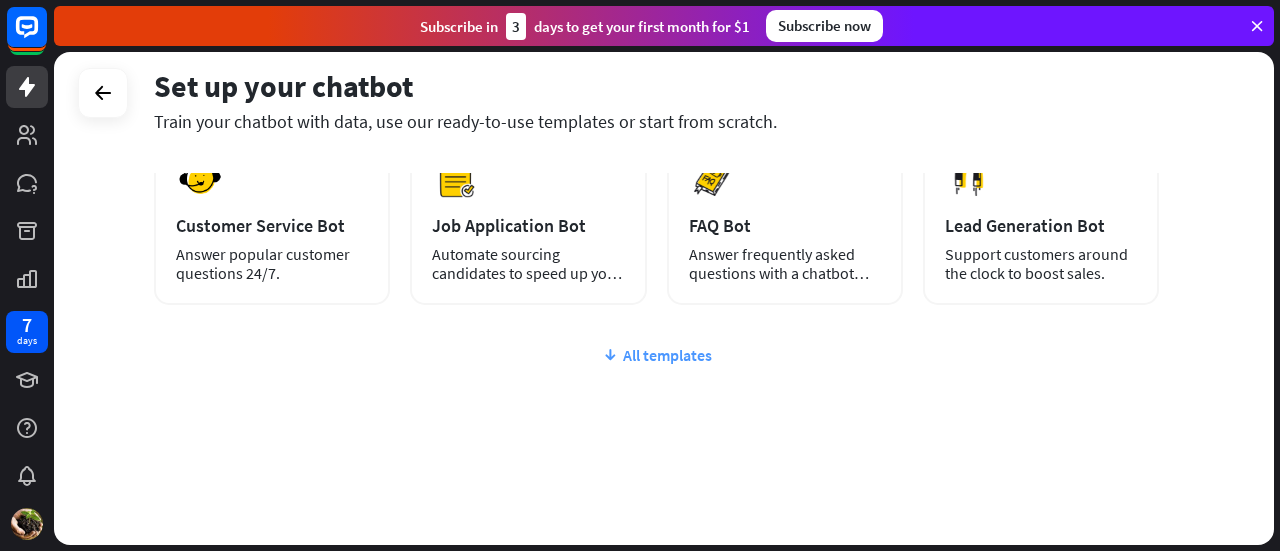 click on "All templates" at bounding box center (656, 355) 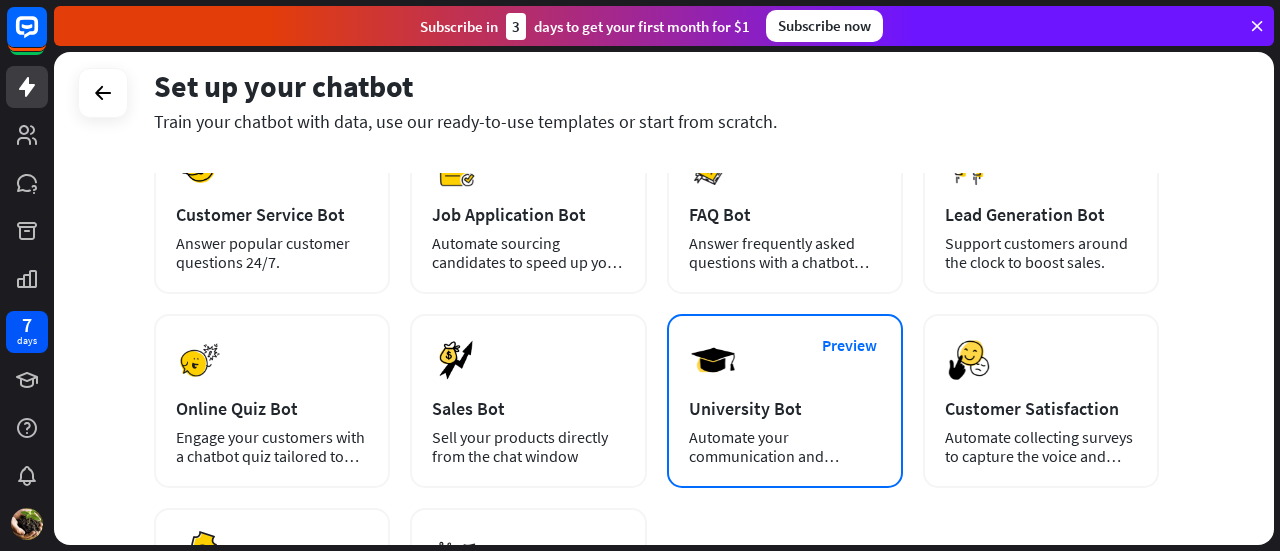 scroll, scrollTop: 335, scrollLeft: 0, axis: vertical 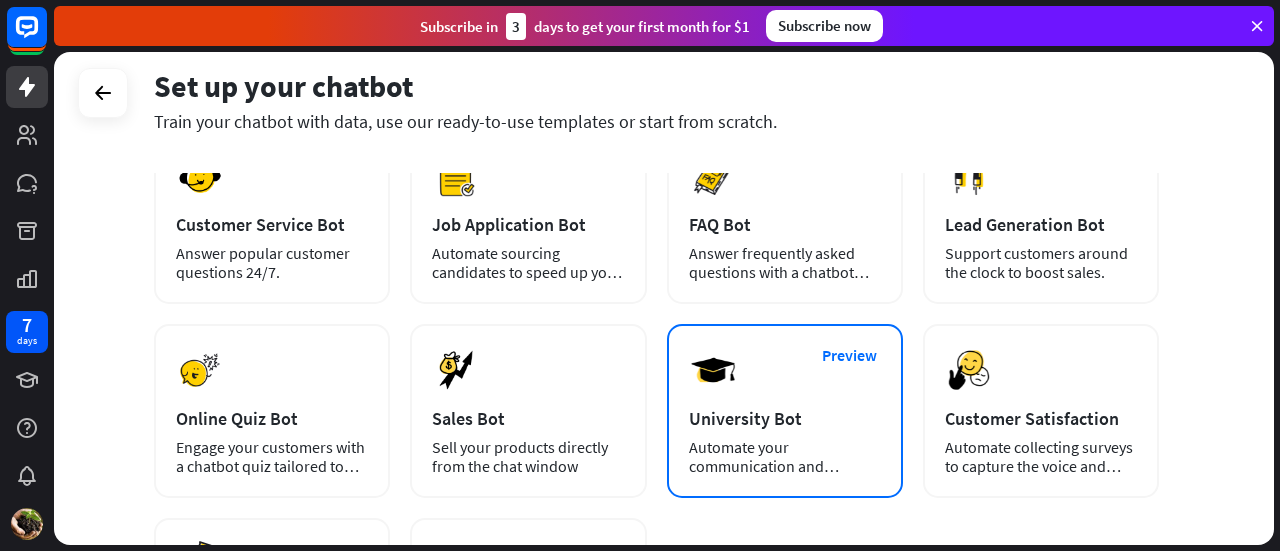 click on "Preview
[UNIVERSITY] Bot
Automate your communication and admission process." at bounding box center (785, 411) 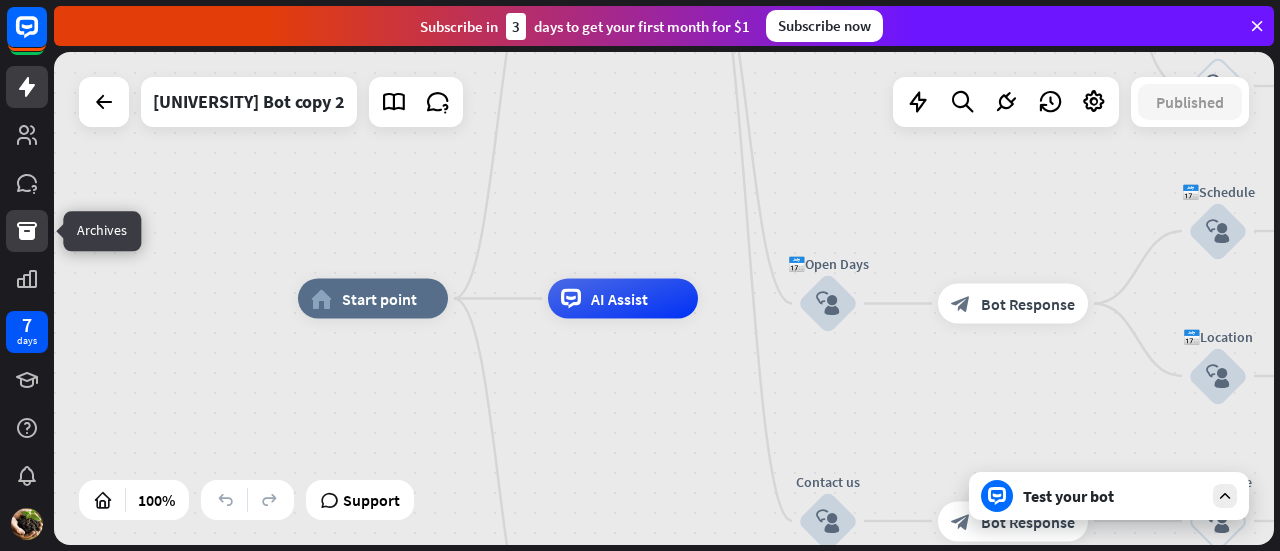 click 